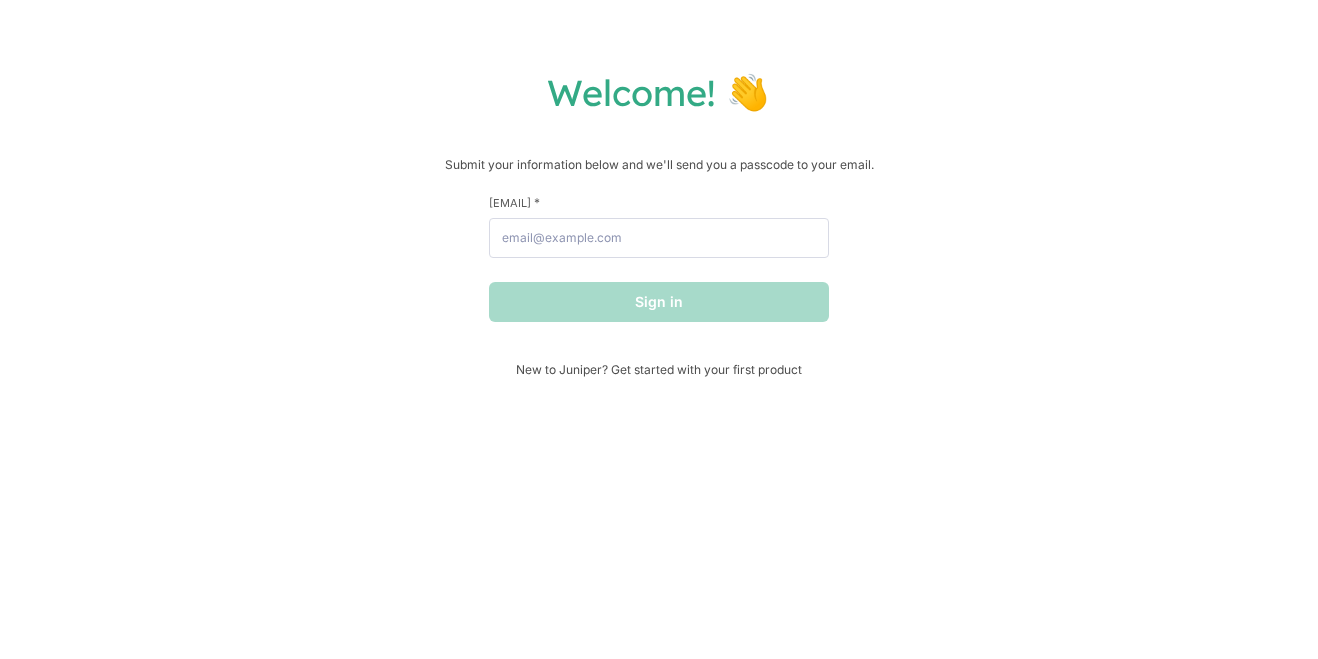 scroll, scrollTop: 0, scrollLeft: 0, axis: both 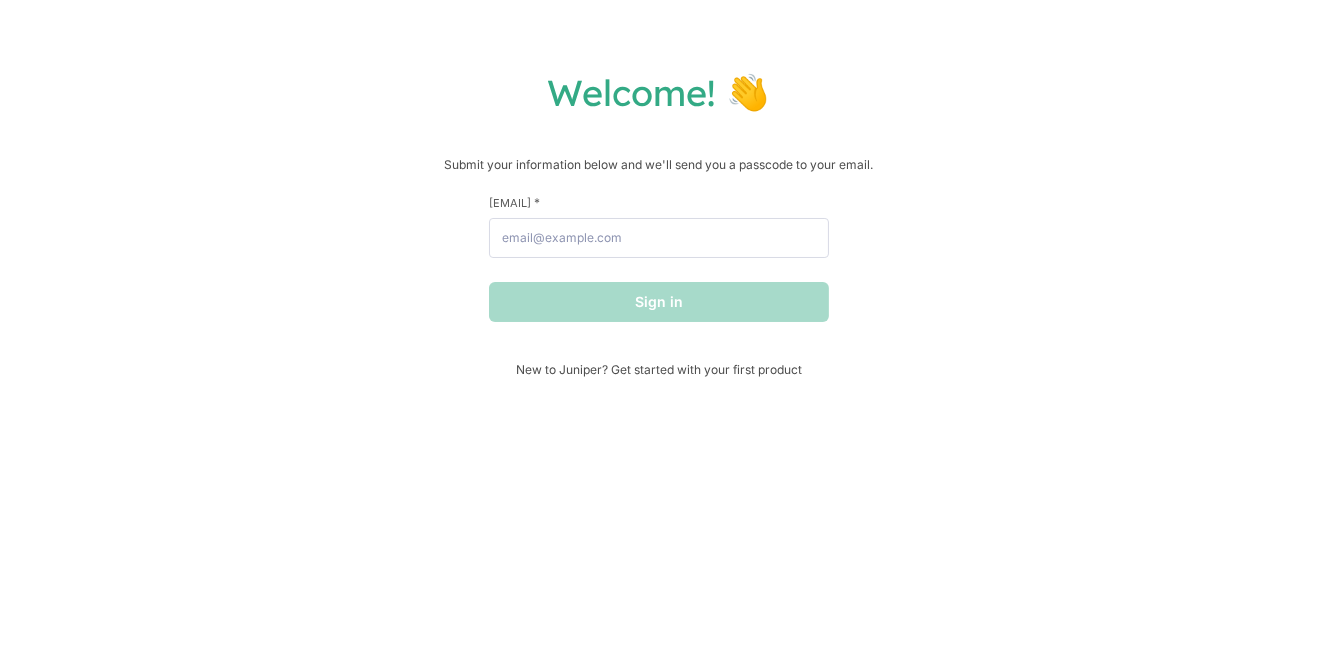 click on "Welcome! 👋 Submit your information below and we'll send you a passcode to your [EMAIL]. [FIRST]   * [LAST]   * [EMAIL]   * Sign in New to Juniper? Get started with your first product" at bounding box center [659, 329] 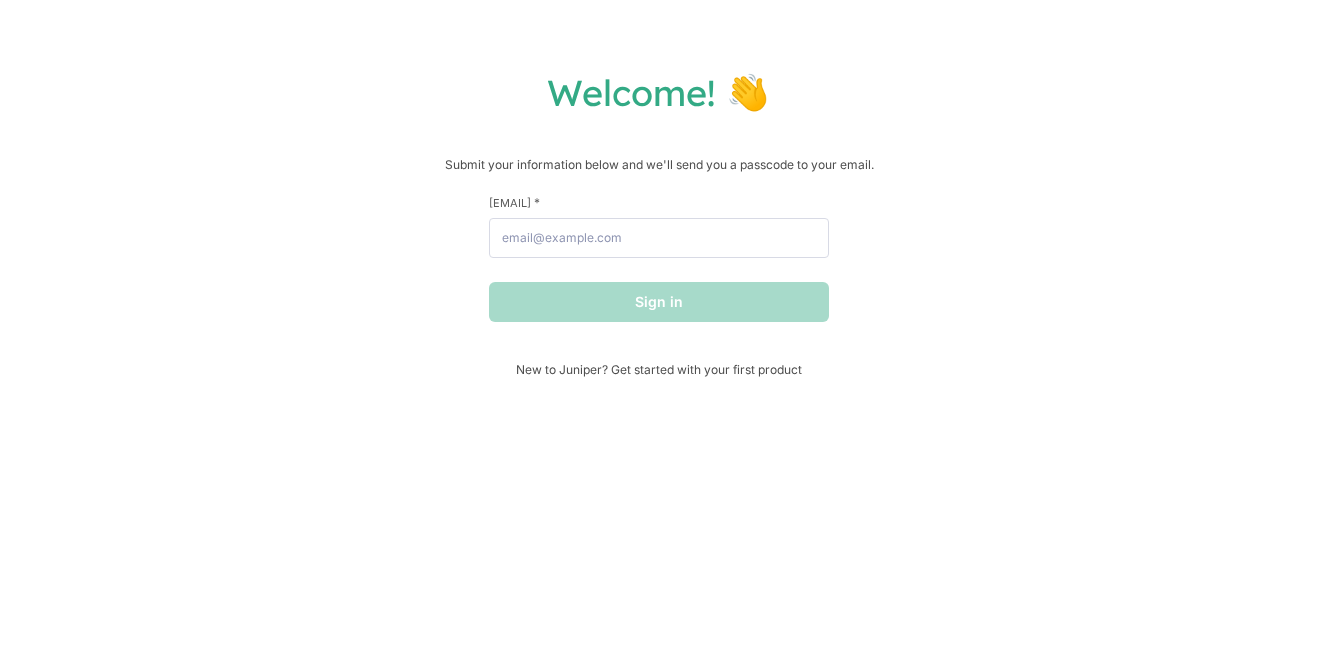 scroll, scrollTop: 0, scrollLeft: 0, axis: both 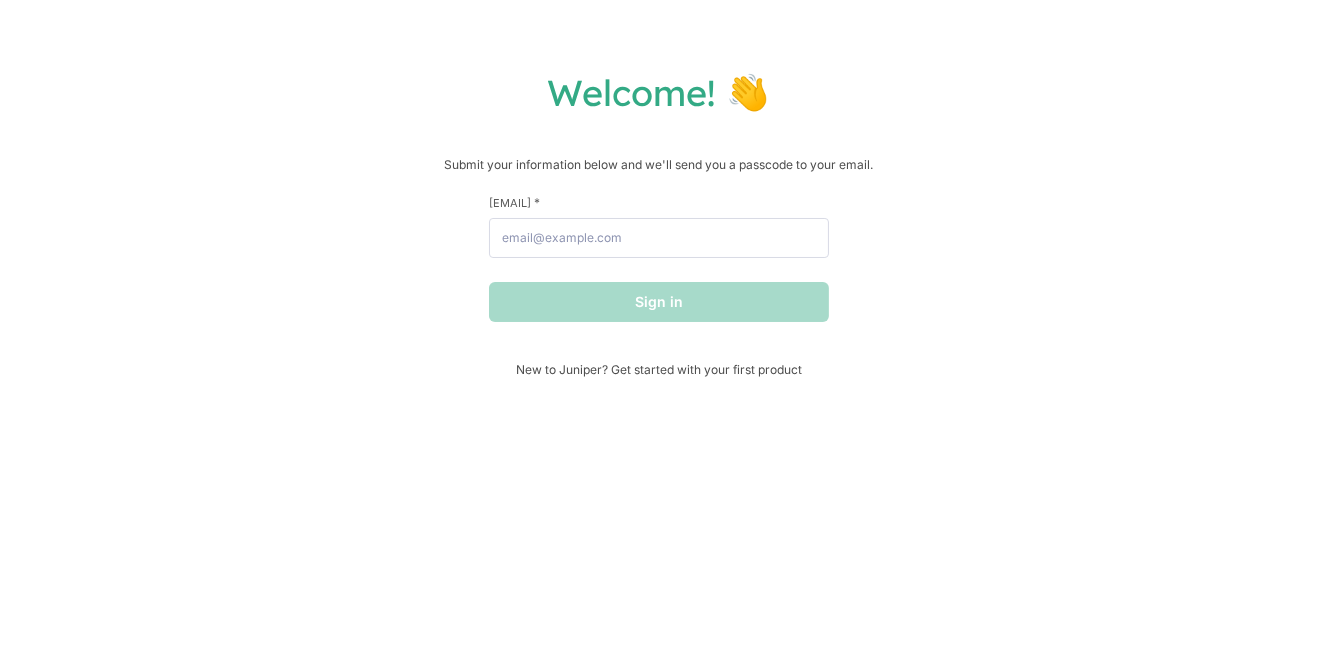 click on "Welcome! 👋 Submit your information below and we'll send you a passcode to your [EMAIL]. [FIRST]   * [LAST]   * [EMAIL]   * Sign in New to Juniper? Get started with your first product" at bounding box center (659, 329) 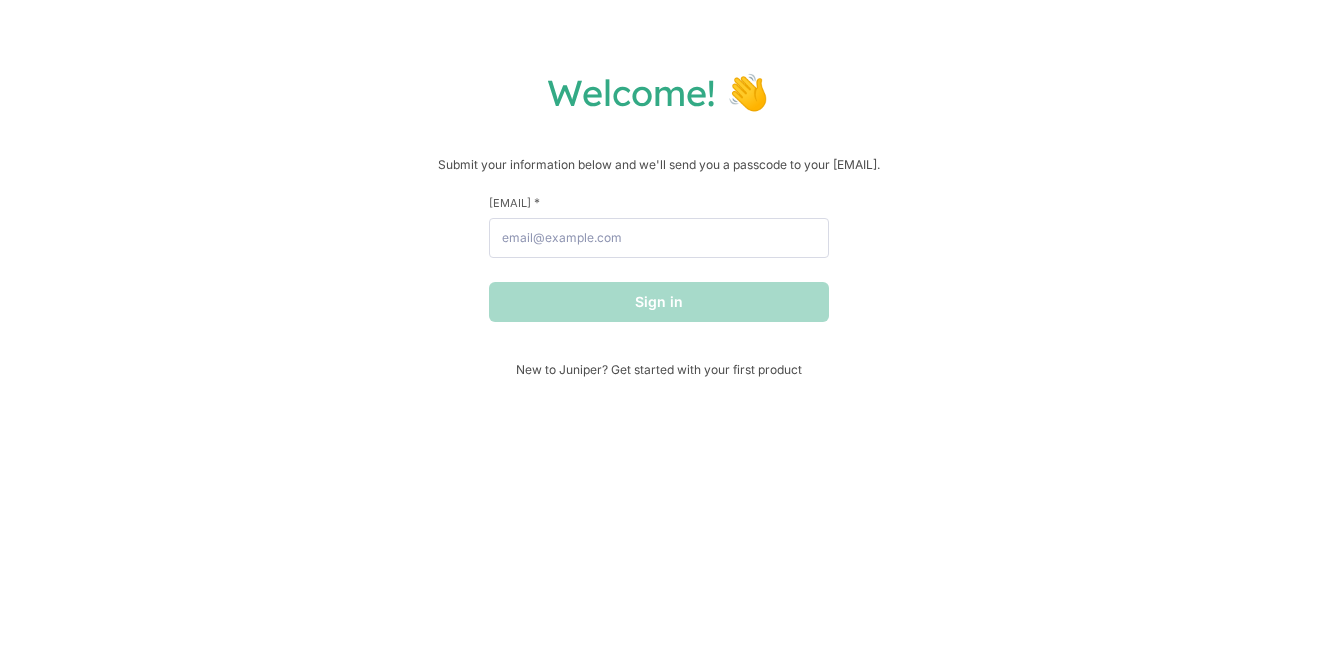scroll, scrollTop: 0, scrollLeft: 0, axis: both 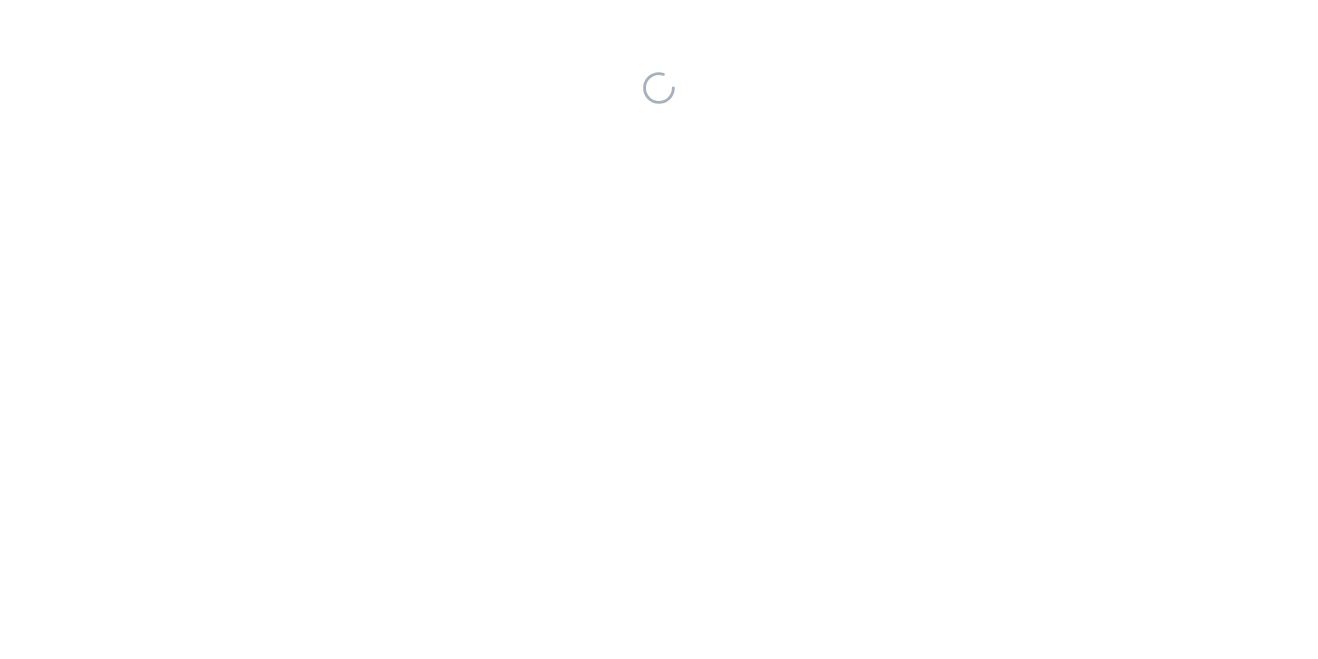 click at bounding box center [659, 329] 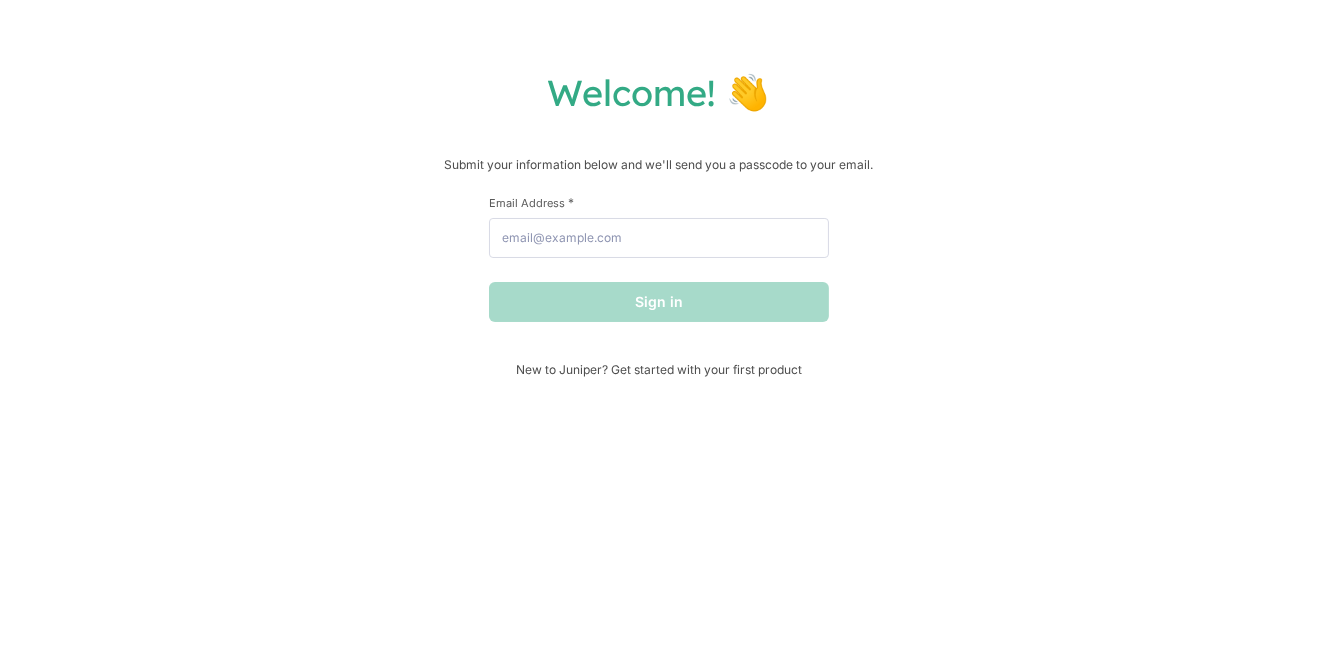 click on "Welcome! 👋 Submit your information below and we'll send you a passcode to your email. [FIRST]   * [LAST]   * [EMAIL]   * Sign in New to Juniper? Get started with your first product" at bounding box center (659, 329) 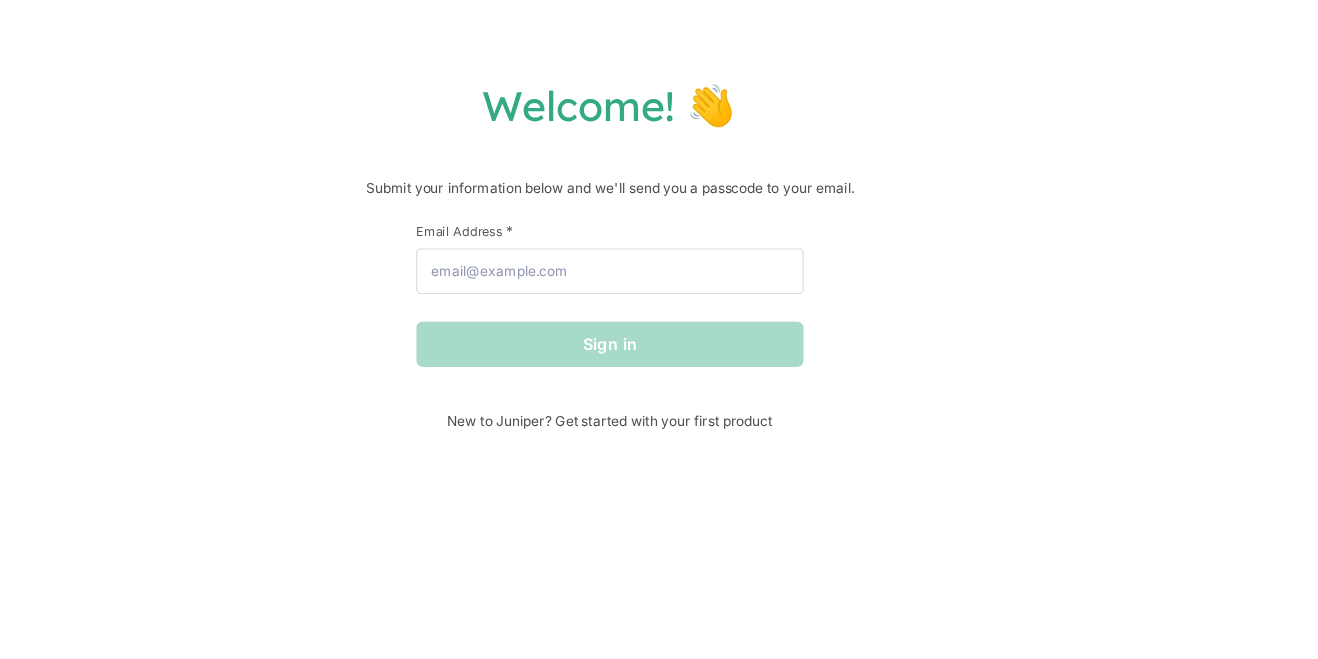 click on "Welcome! 👋 Submit your information below and we'll send you a passcode to your email. First Name   * Last Name   * Email Address   * Sign in New to Juniper? Get started with your first product" at bounding box center [659, 329] 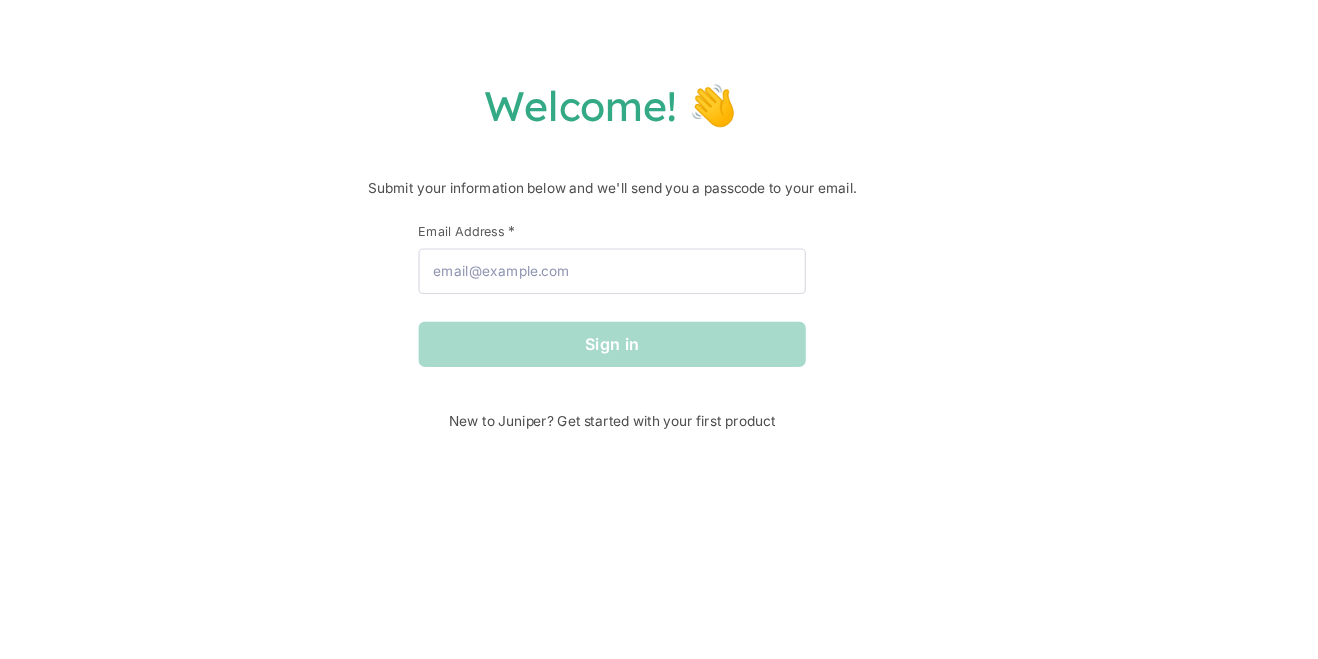 click on "Welcome! 👋 Submit your information below and we'll send you a passcode to your email. First Name   * Last Name   * Email Address   * Sign in New to Juniper? Get started with your first product" at bounding box center (659, 329) 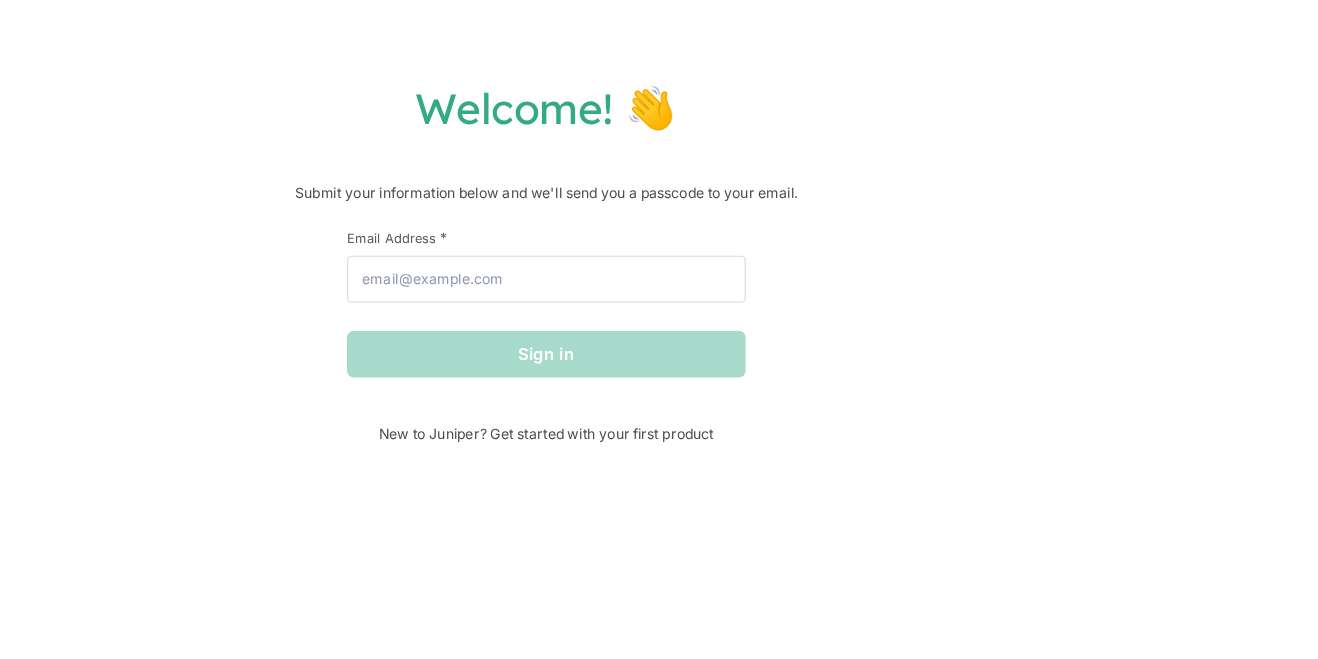 scroll, scrollTop: 0, scrollLeft: 0, axis: both 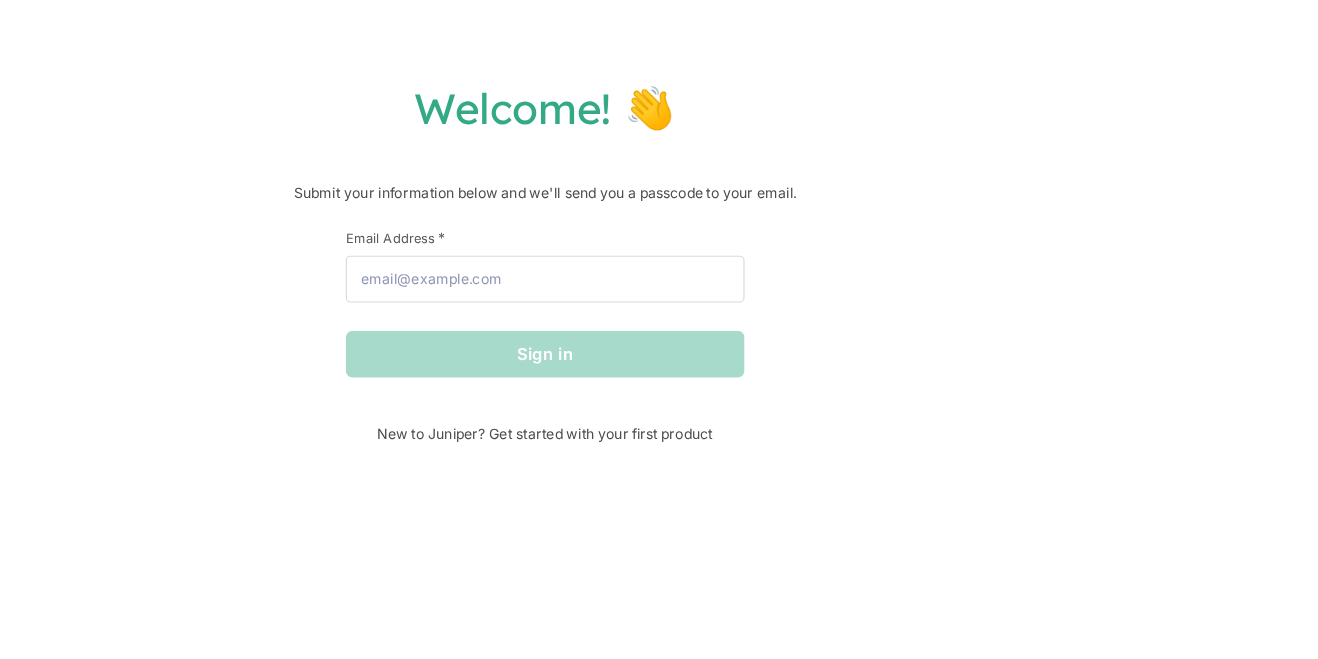 click on "Welcome! 👋 Submit your information below and we'll send you a passcode to your email. First Name   * Last Name   * Email Address   * Sign in New to Juniper? Get started with your first product" at bounding box center [659, 329] 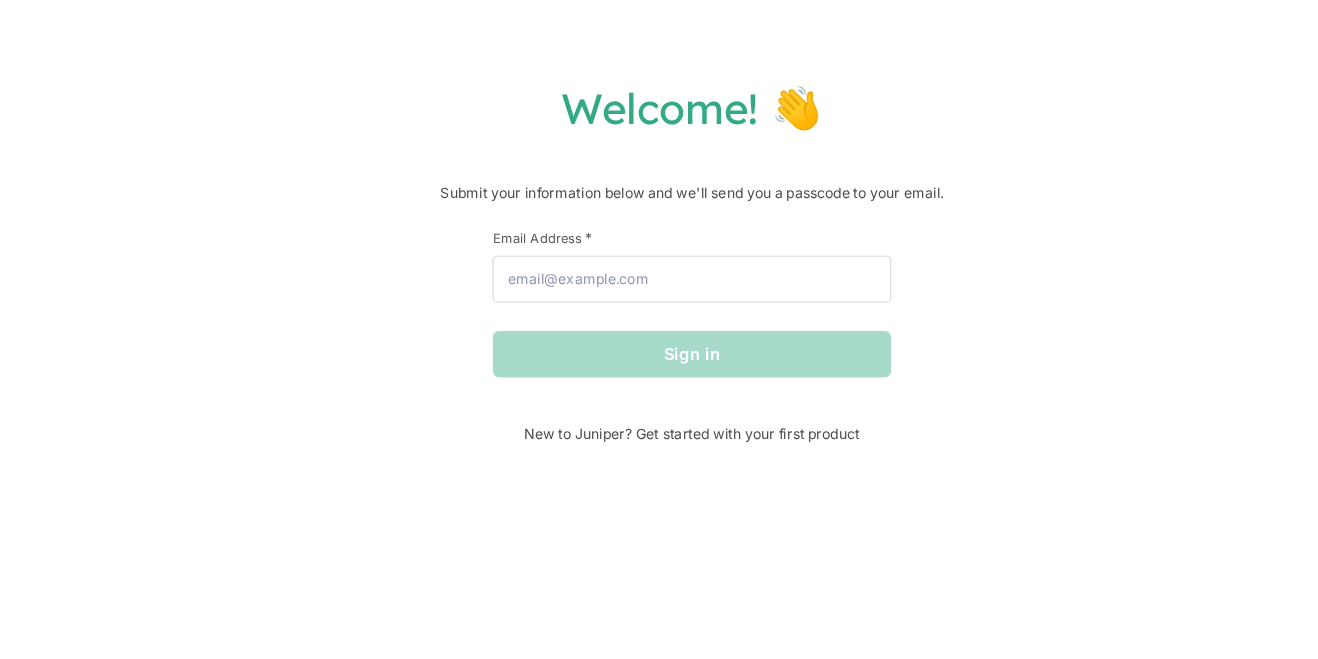 click on "Welcome! 👋" at bounding box center (659, 92) 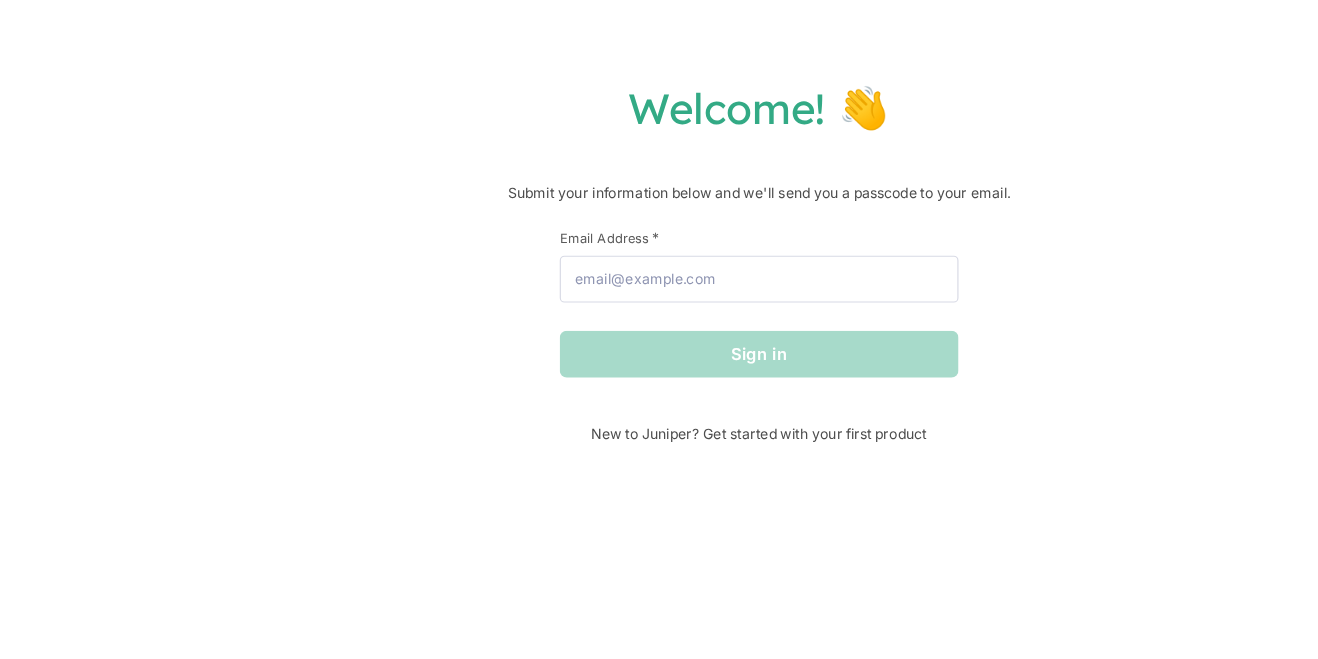 click on "Welcome! 👋" at bounding box center [659, 92] 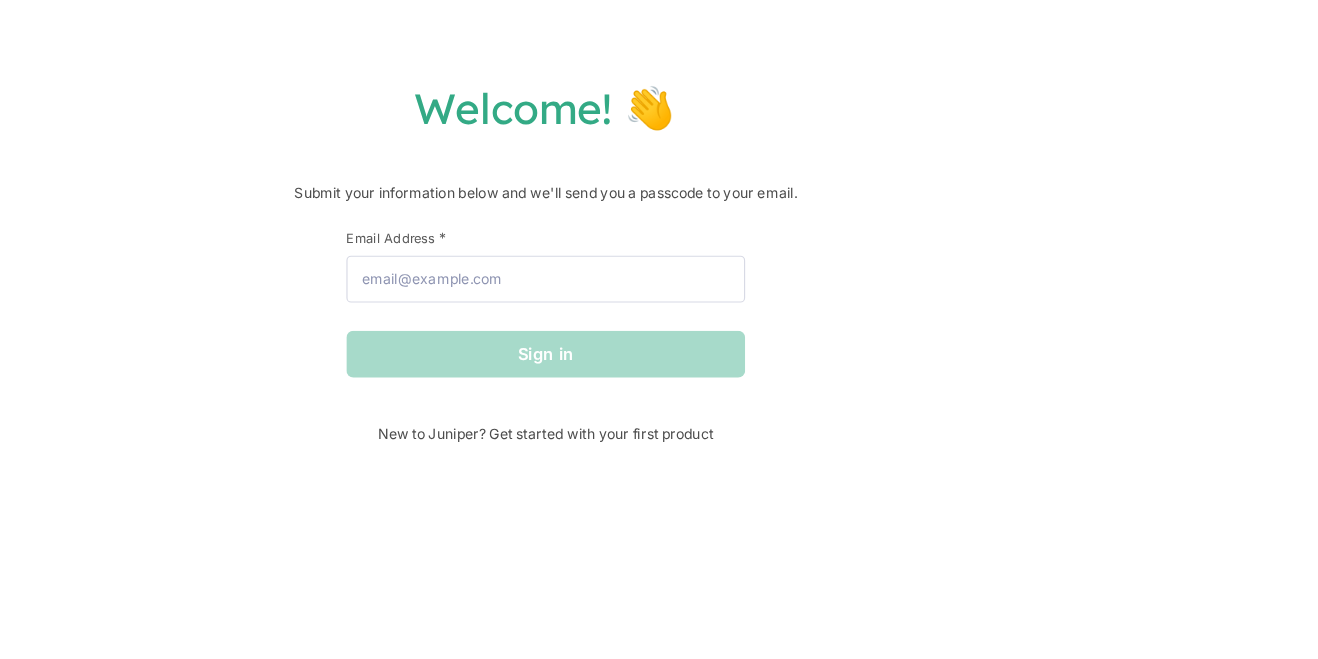 scroll, scrollTop: 0, scrollLeft: 0, axis: both 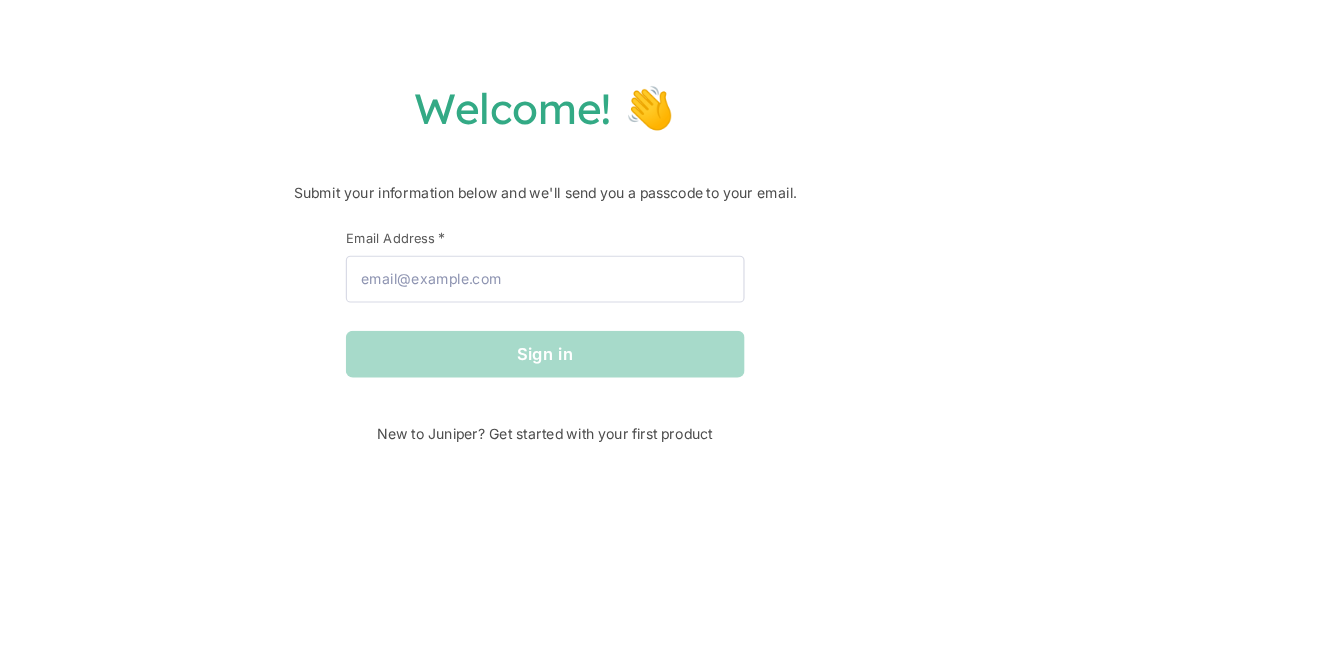click on "Welcome! 👋" at bounding box center [659, 92] 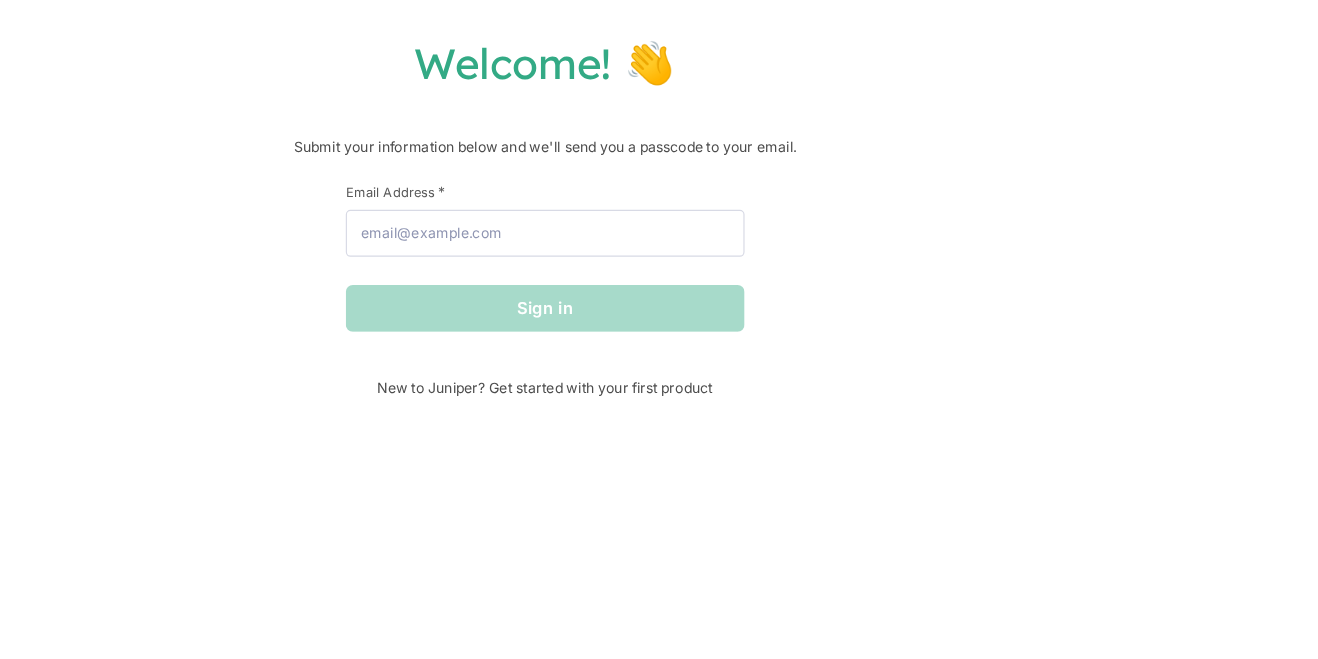 click on "Submit your information below and we'll send you a passcode to your [EMAIL]." at bounding box center (659, 165) 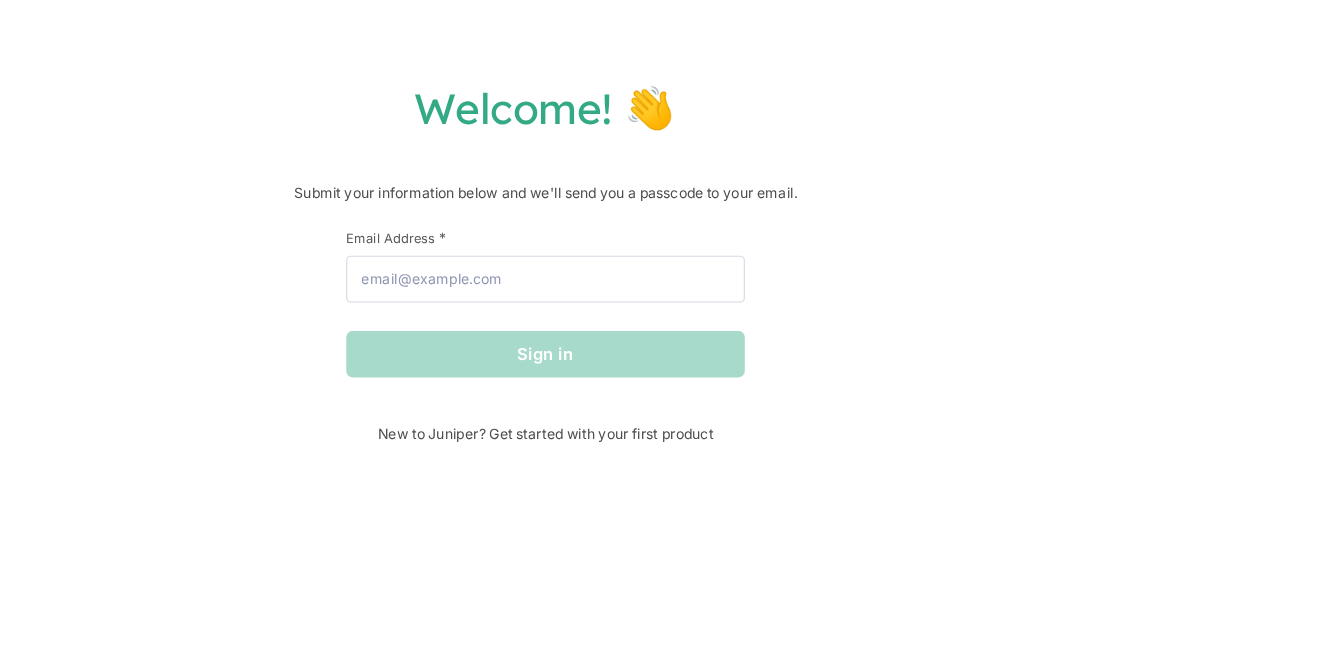 click on "Welcome! 👋 Submit your information below and we'll send you a passcode to your email. First Name   * Last Name   * Email Address   * Sign in New to Juniper? Get started with your first product" at bounding box center [659, 329] 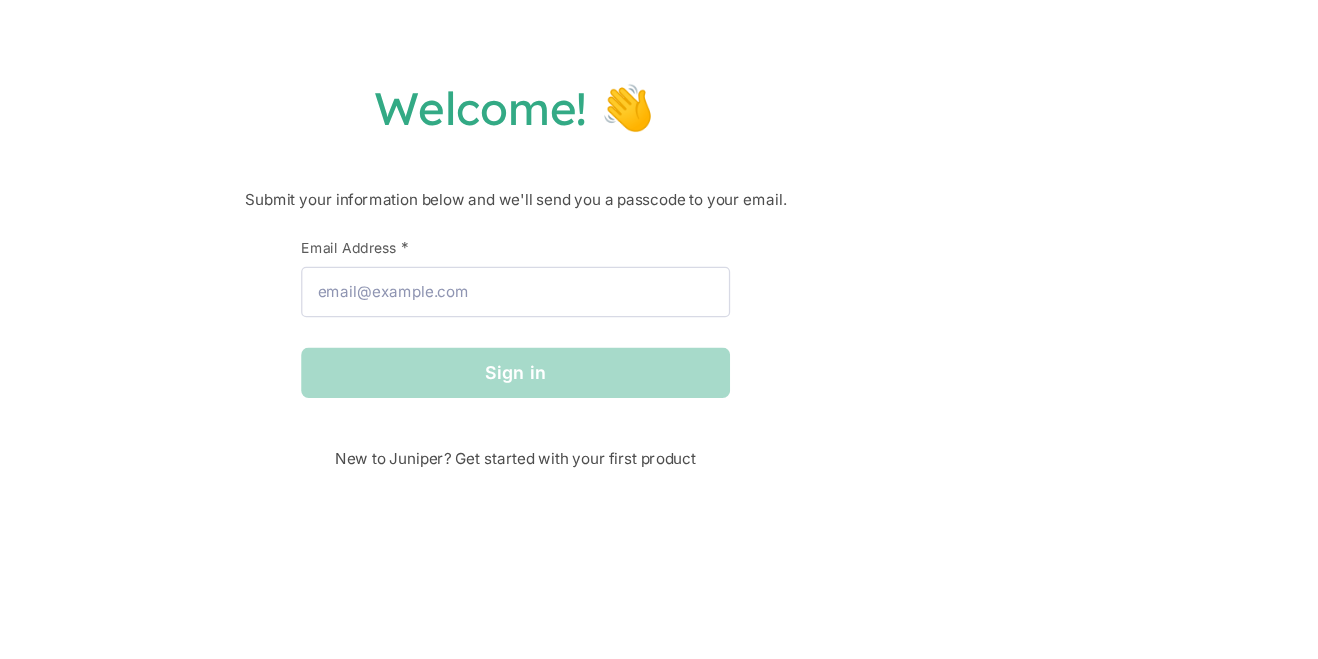 click on "Welcome! 👋 Submit your information below and we'll send you a passcode to your email. First Name   * Last Name   * Email Address   * Sign in New to Juniper? Get started with your first product" at bounding box center [659, 329] 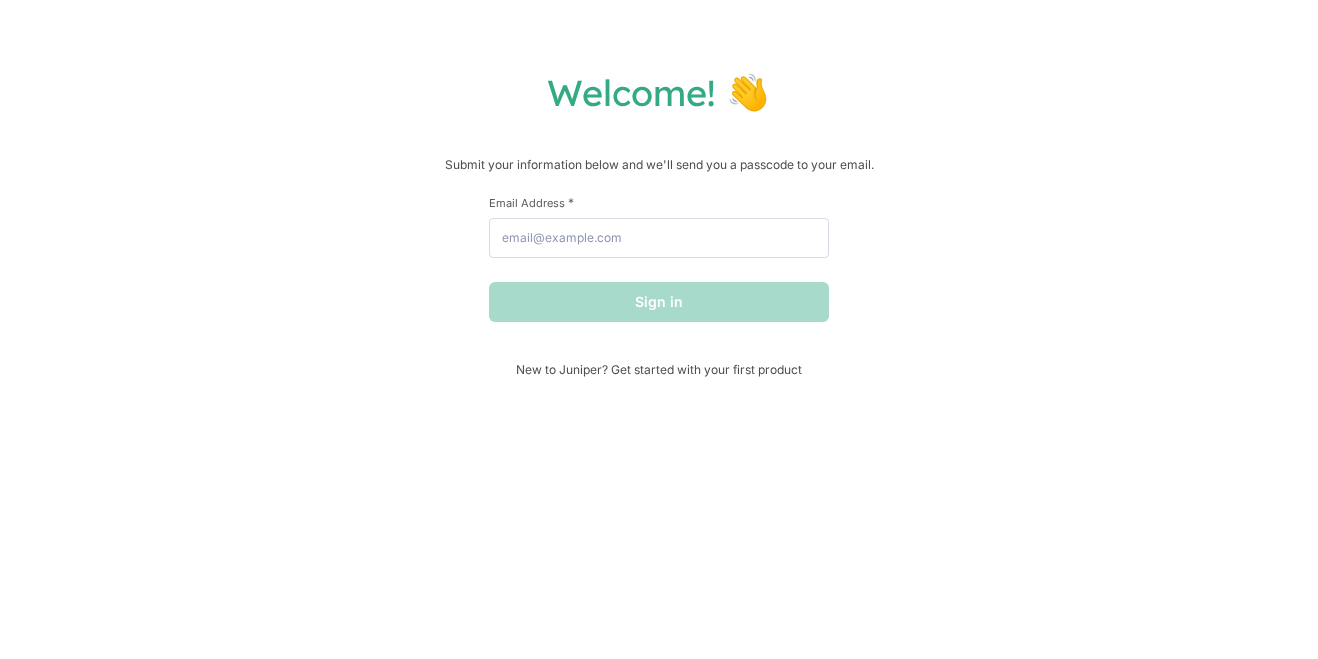 scroll, scrollTop: 0, scrollLeft: 0, axis: both 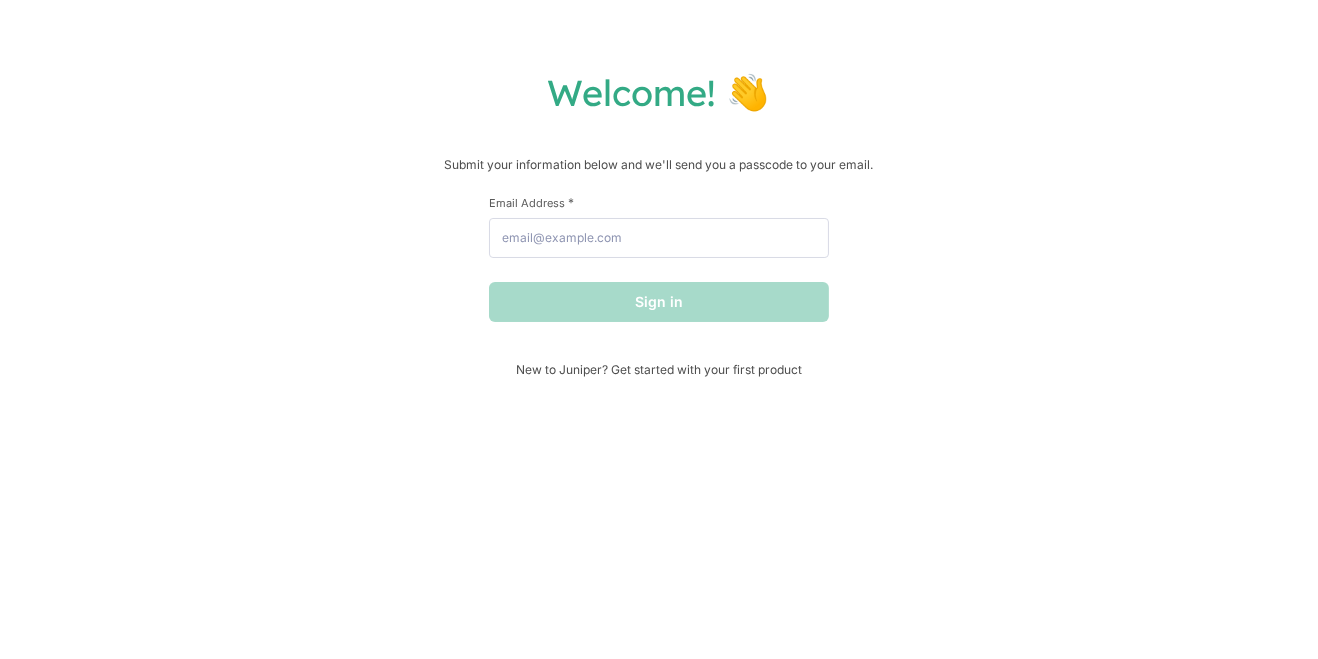 click on "Welcome! 👋 Submit your information below and we'll send you a passcode to your email. First Name   * Last Name   * Email Address   * Sign in New to Juniper? Get started with your first product" at bounding box center [659, 329] 